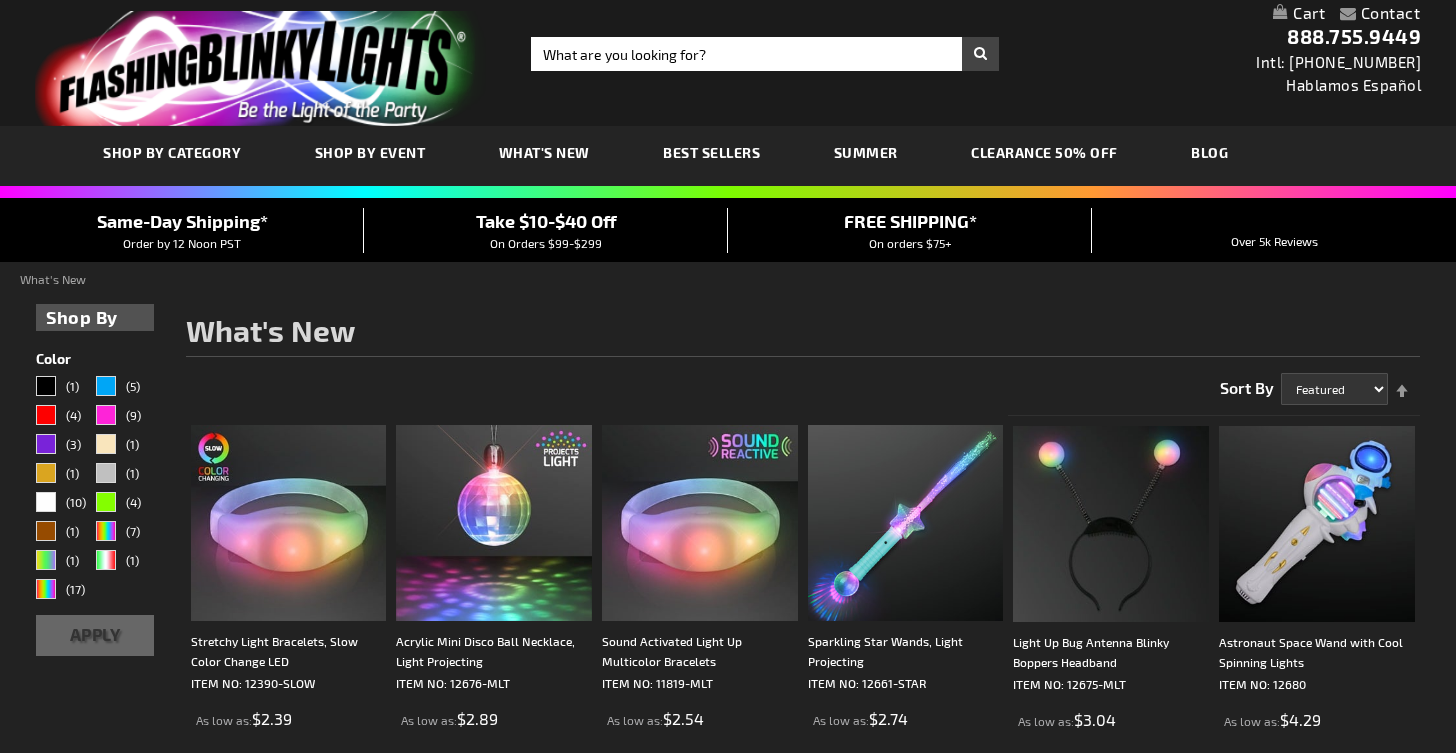 scroll, scrollTop: 0, scrollLeft: 0, axis: both 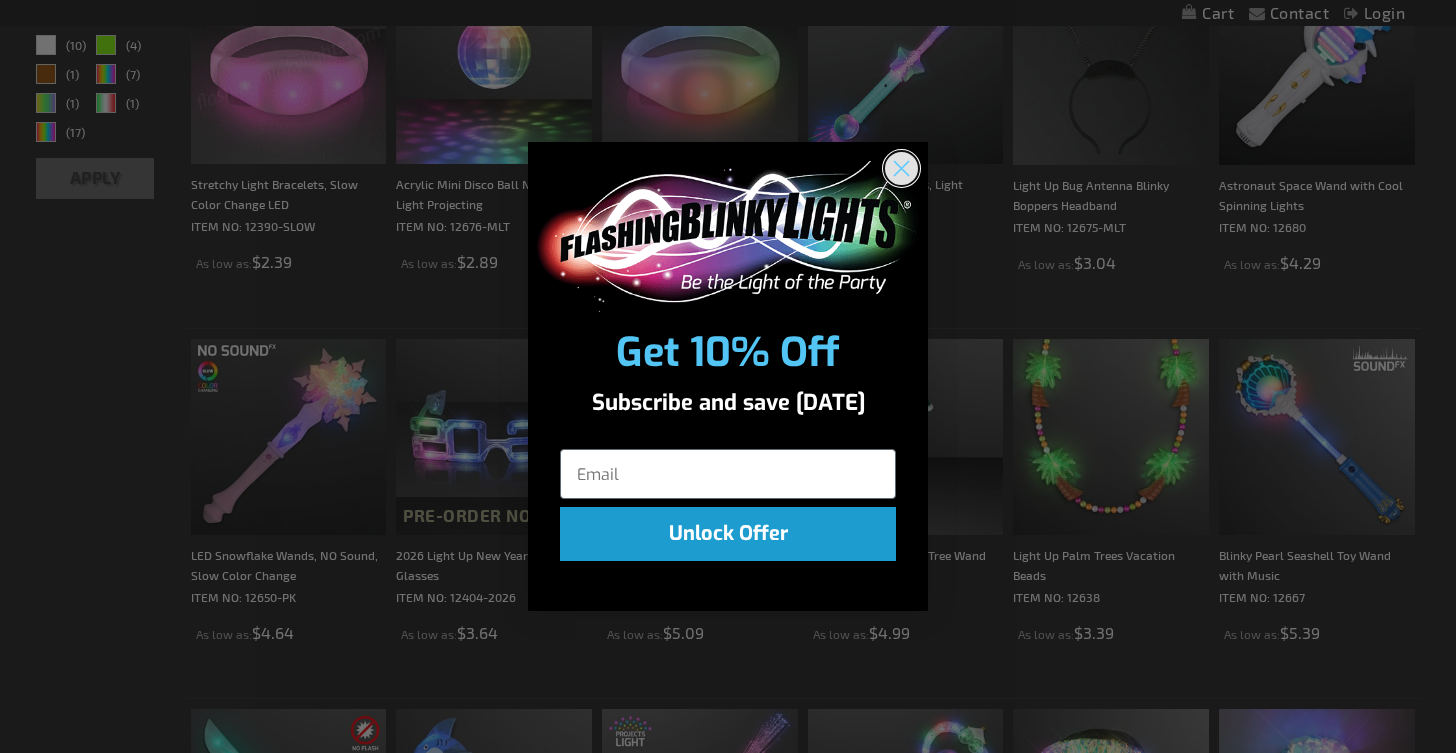 click 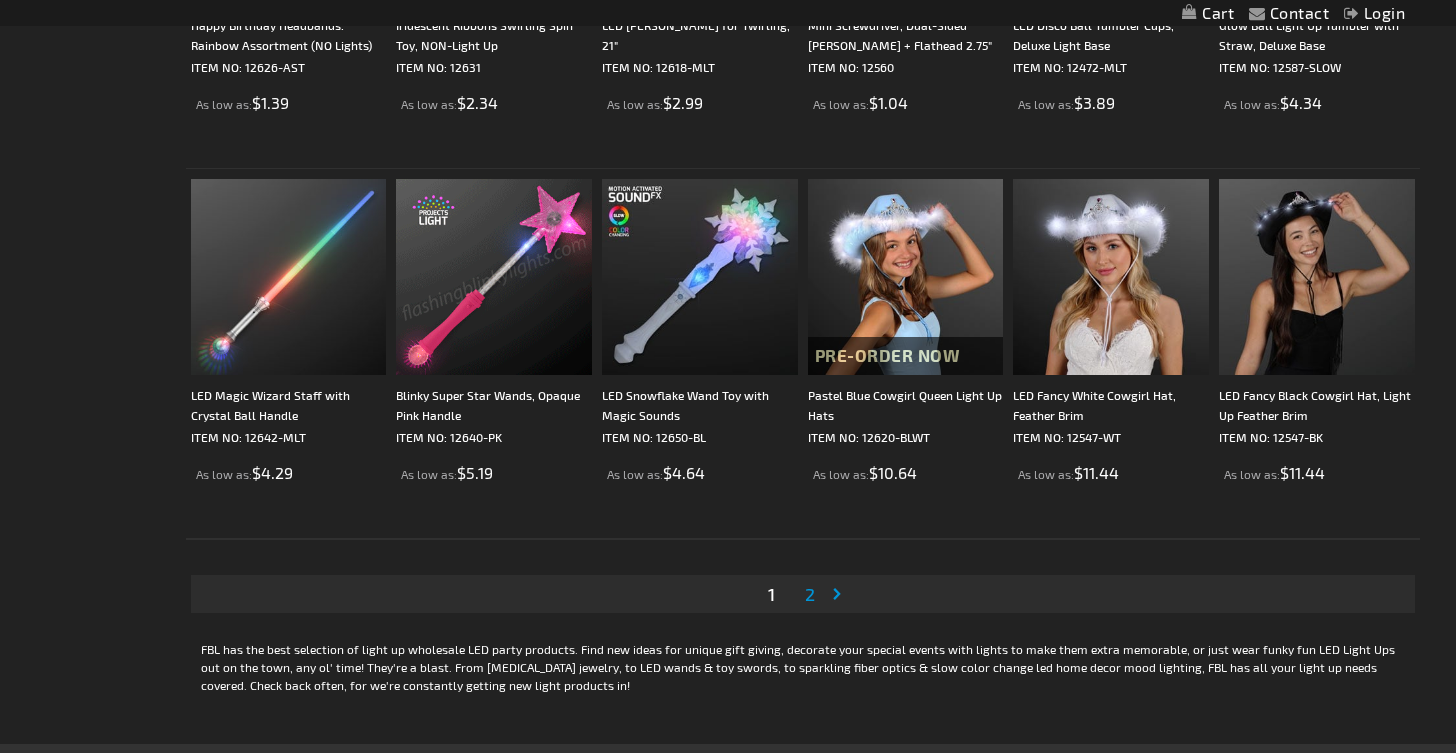 scroll, scrollTop: 3581, scrollLeft: 0, axis: vertical 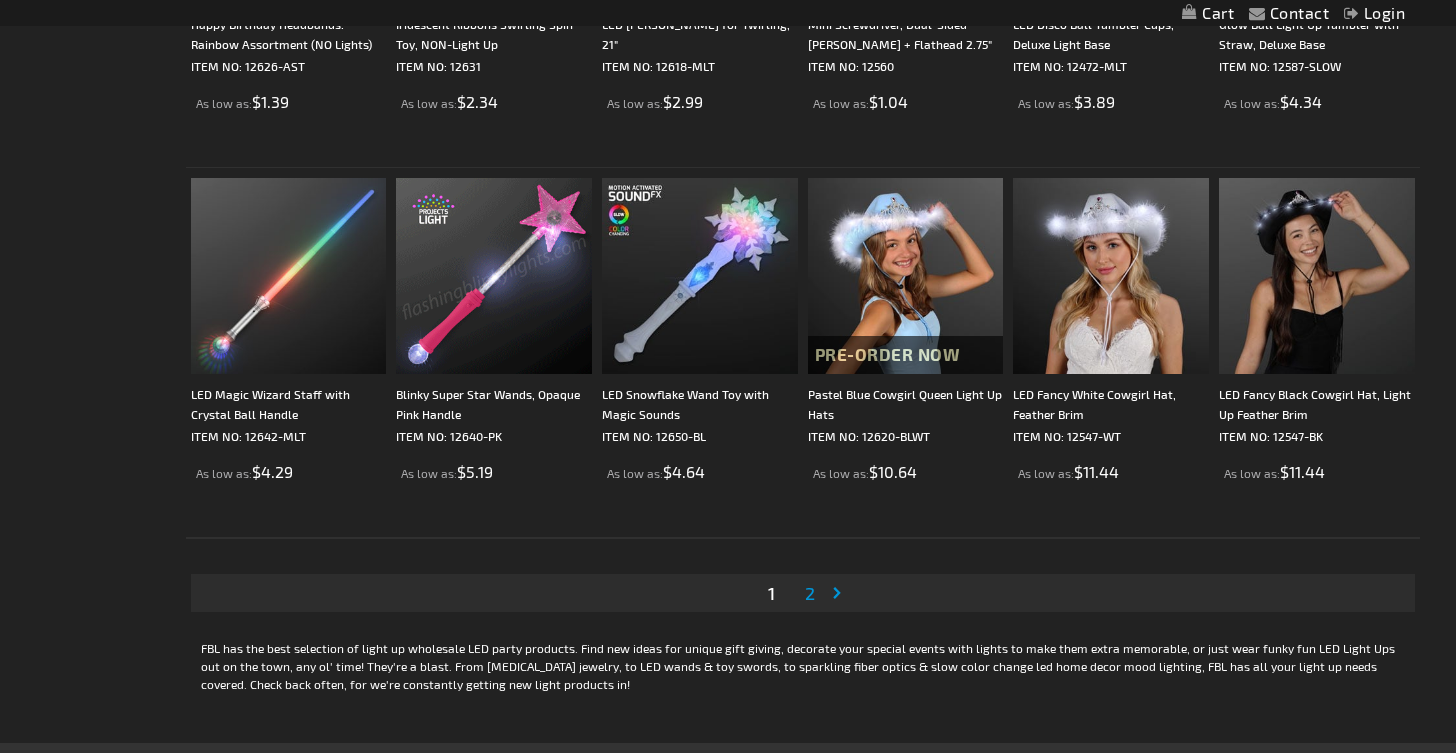 click on "2" at bounding box center (810, 593) 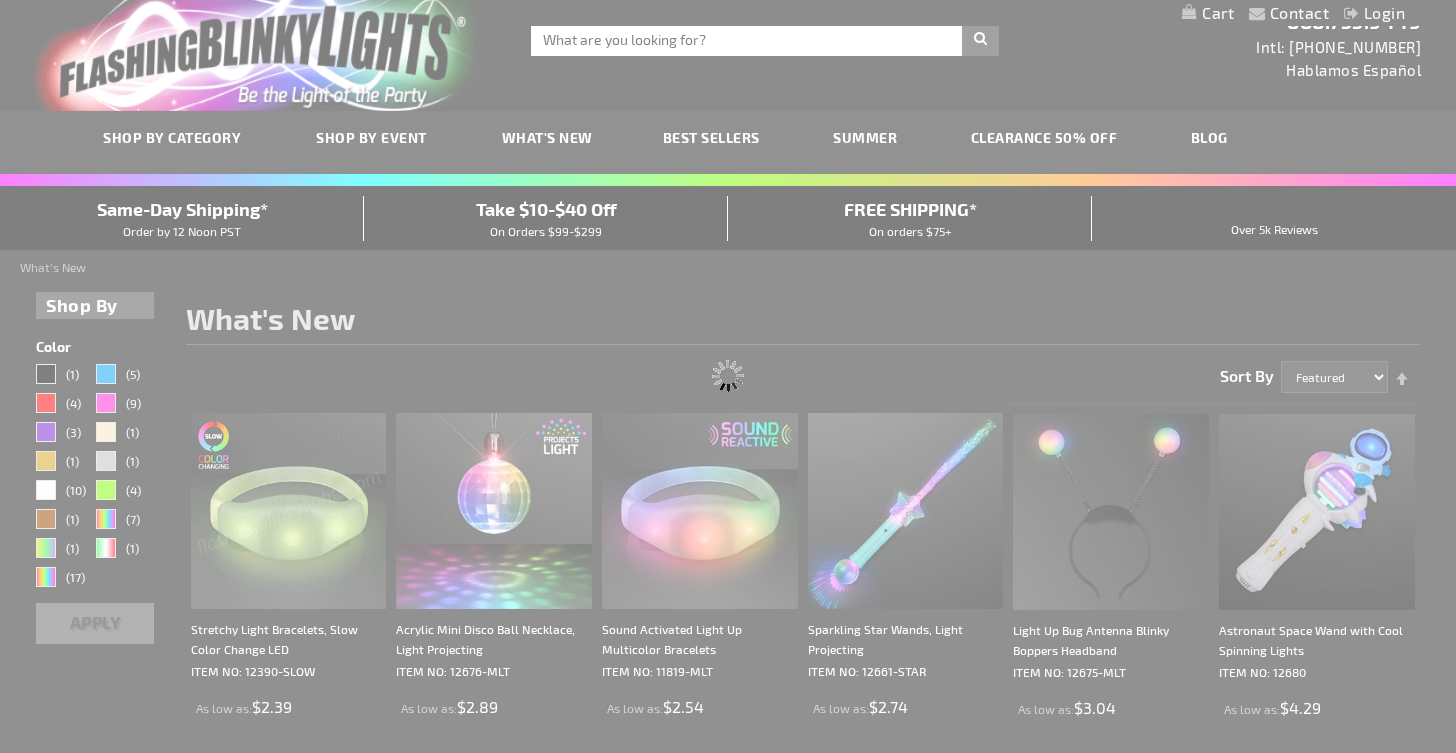 scroll, scrollTop: 0, scrollLeft: 0, axis: both 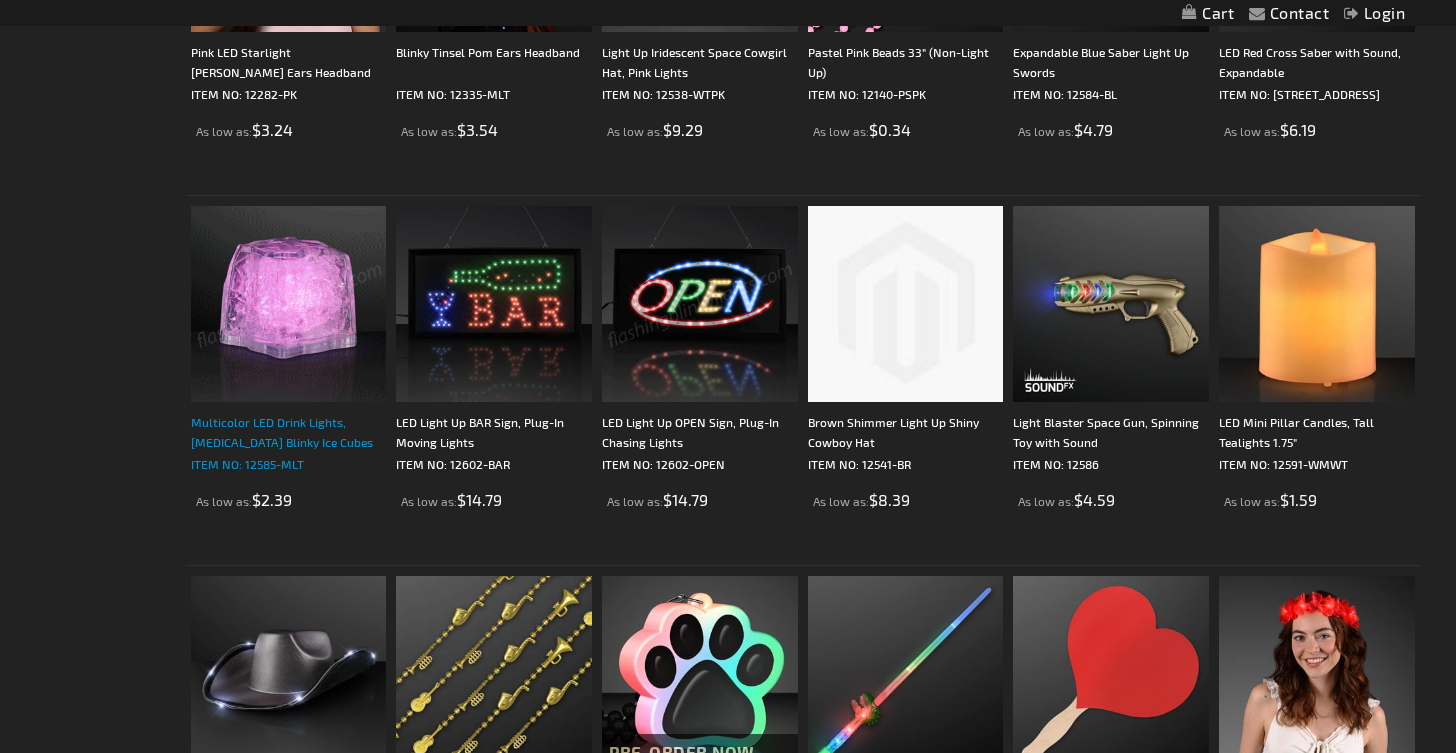 click on "Multicolor LED Drink Lights, Flashing Blinky Ice Cubes" at bounding box center [289, 432] 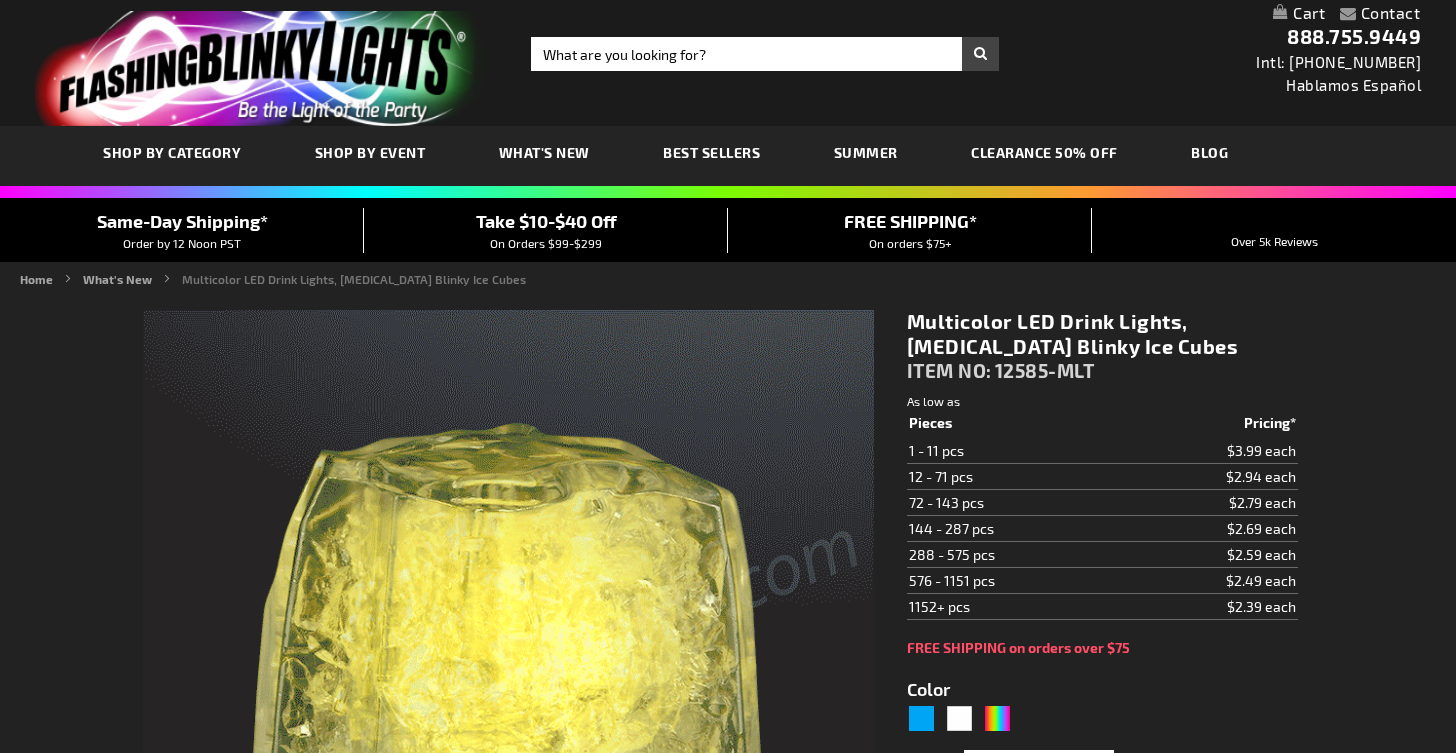 scroll, scrollTop: 0, scrollLeft: 0, axis: both 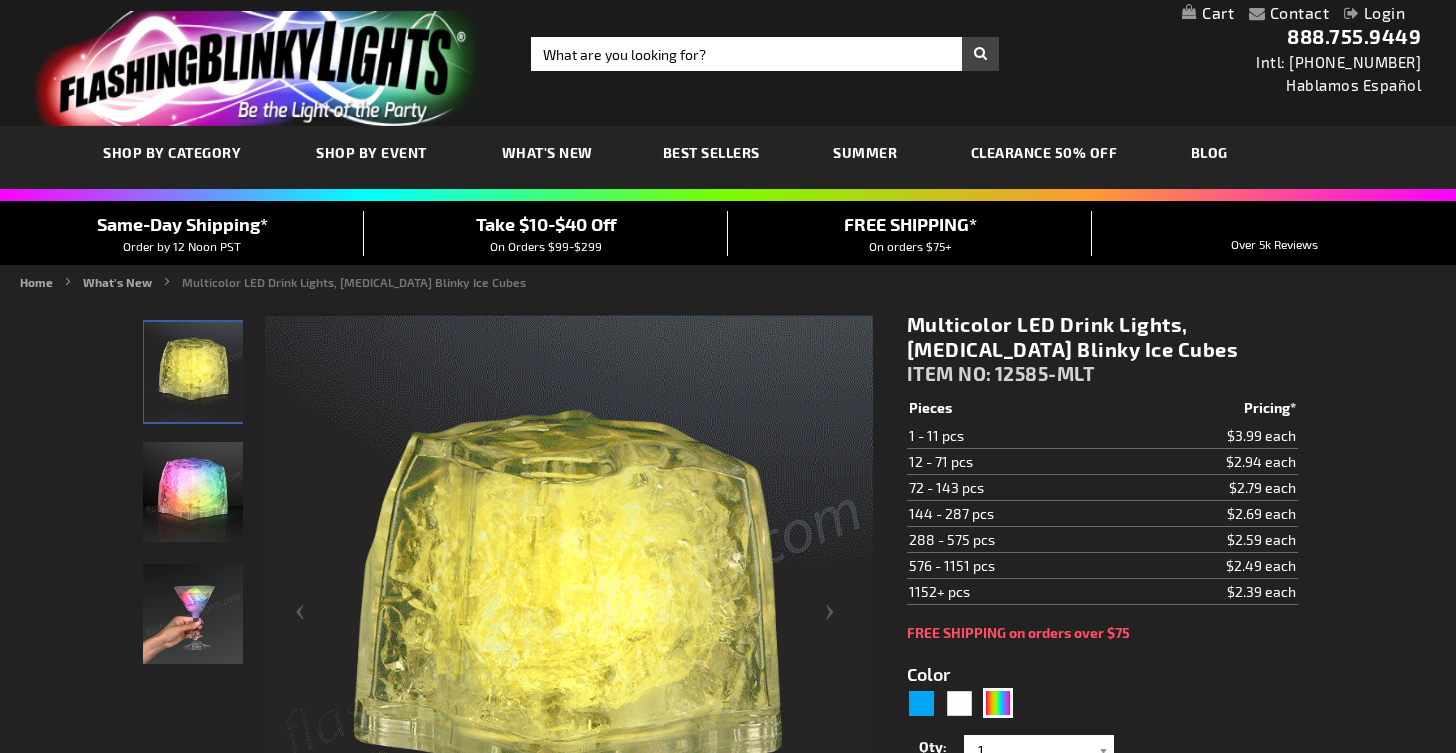 click at bounding box center (193, 492) 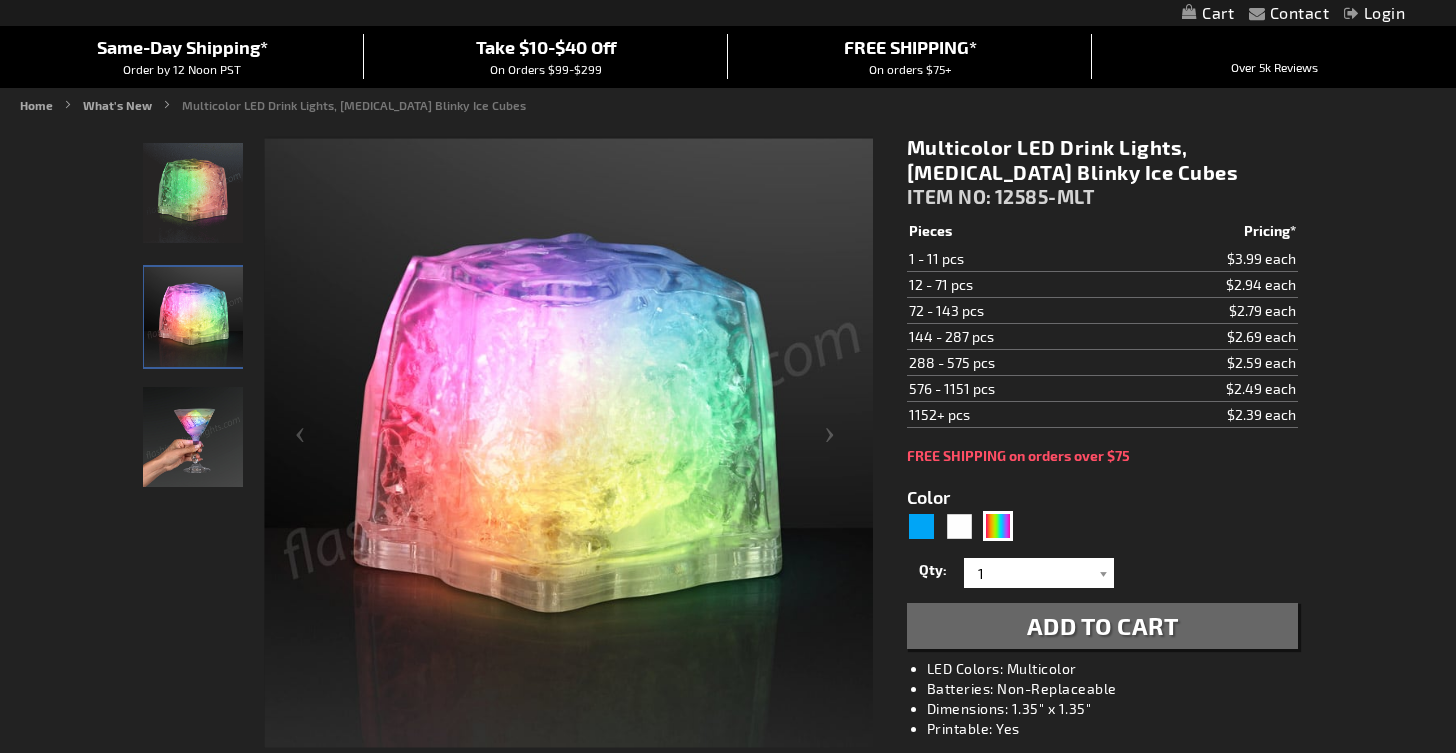 scroll, scrollTop: 121, scrollLeft: 0, axis: vertical 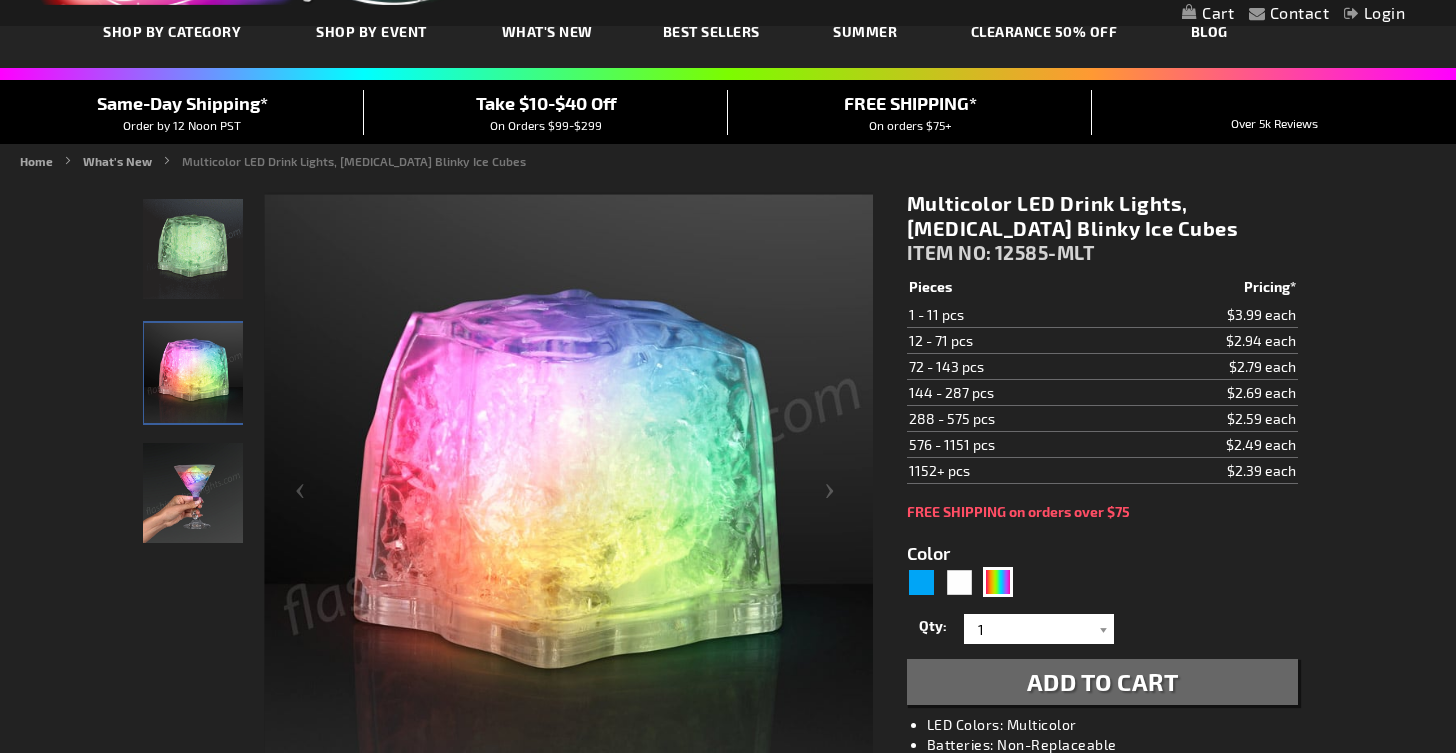 click at bounding box center (193, 249) 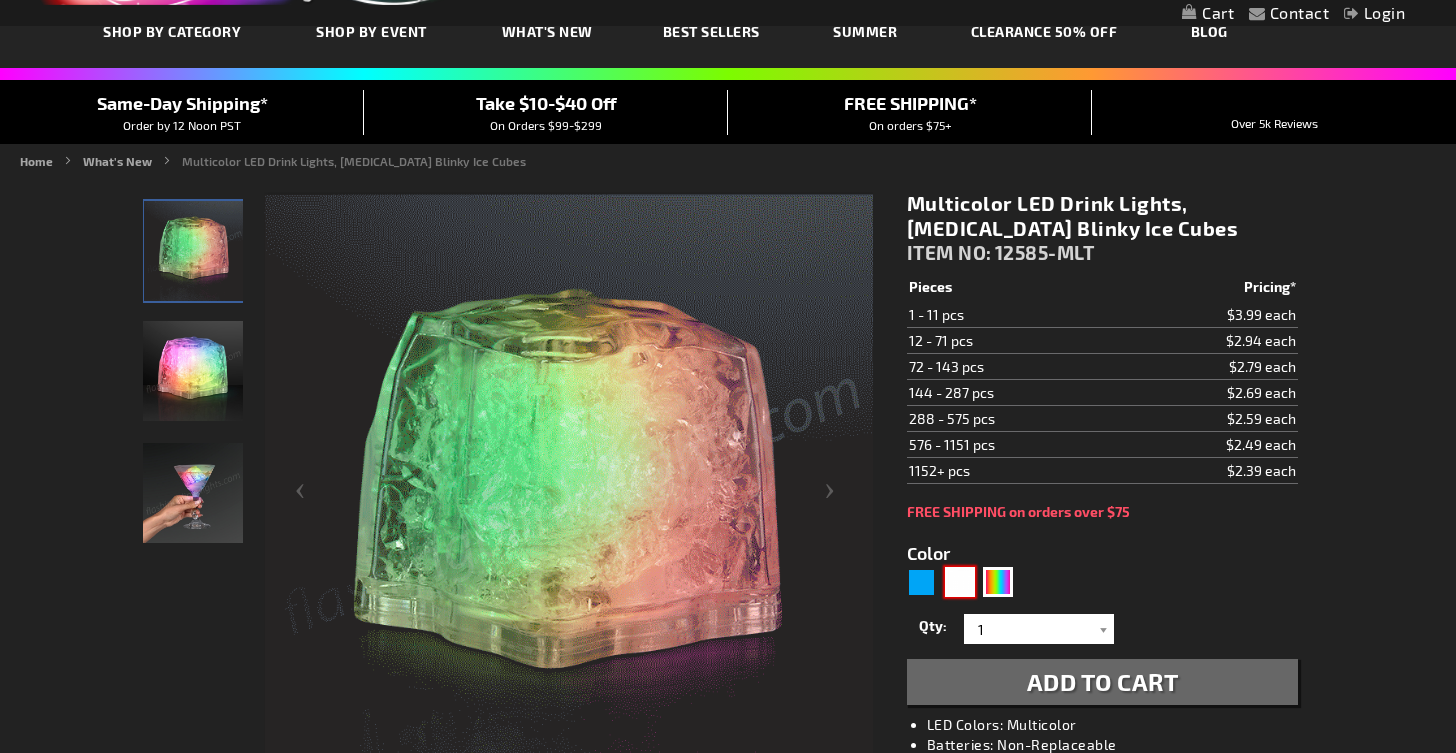 click at bounding box center [960, 582] 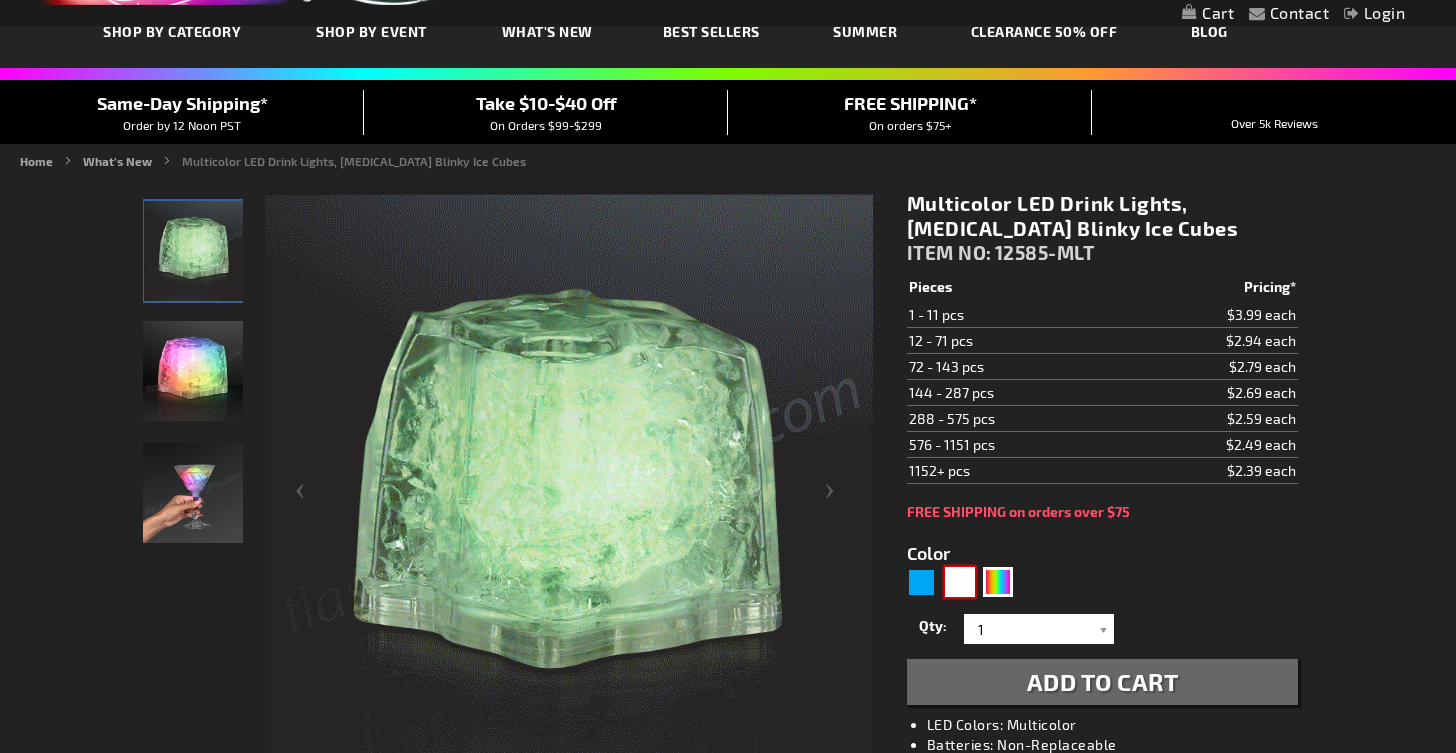 type on "5646" 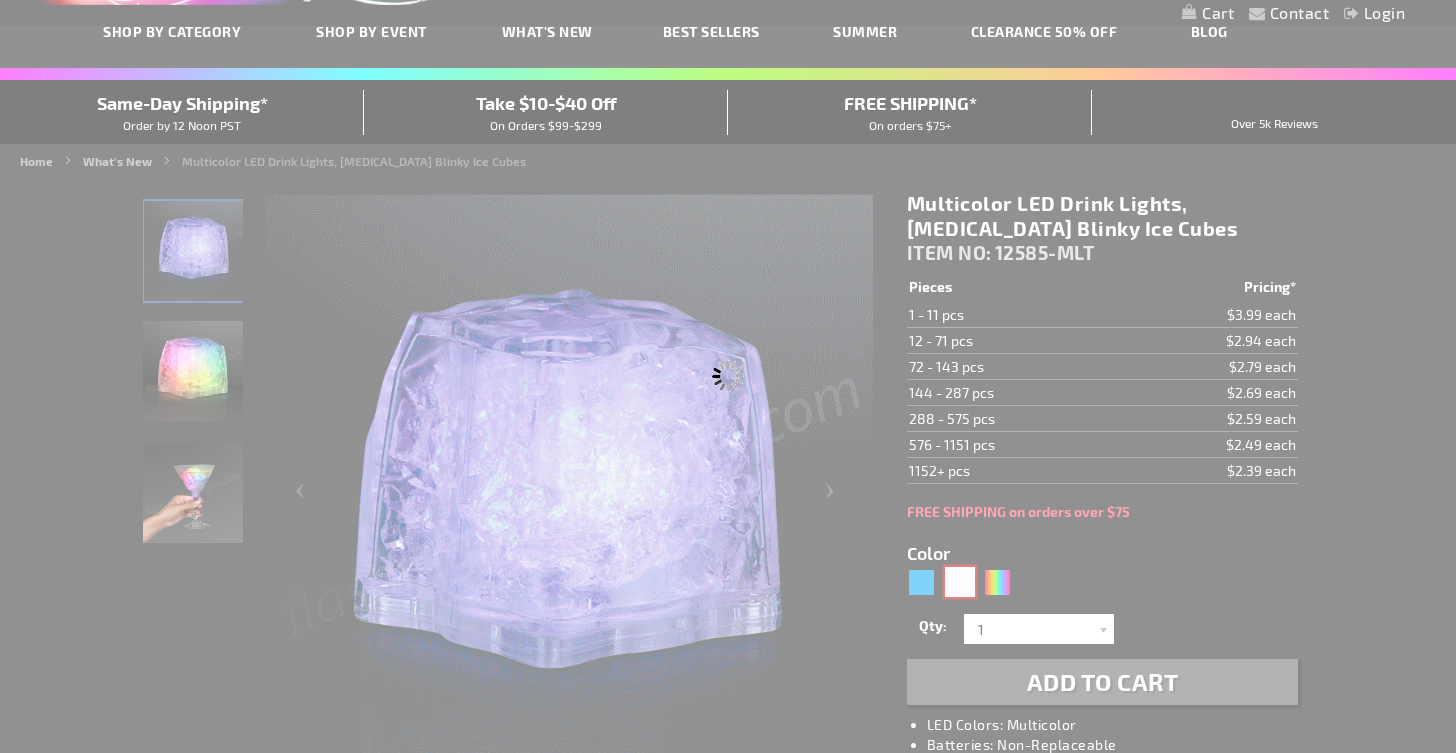 type on "12585-WT" 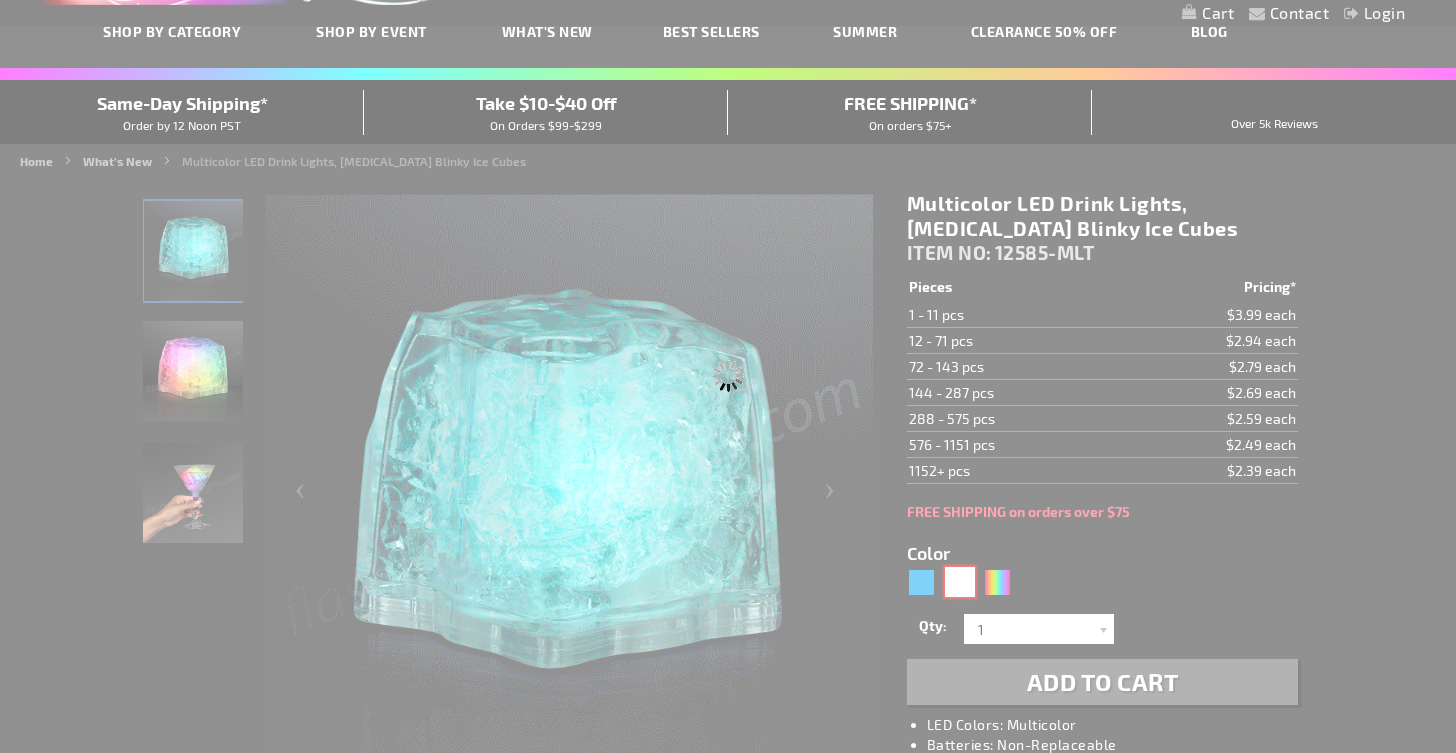 type on "Customize - White Drink Lights, Flashing Blinky Ice Cubes - ITEM NO: 12585-WT" 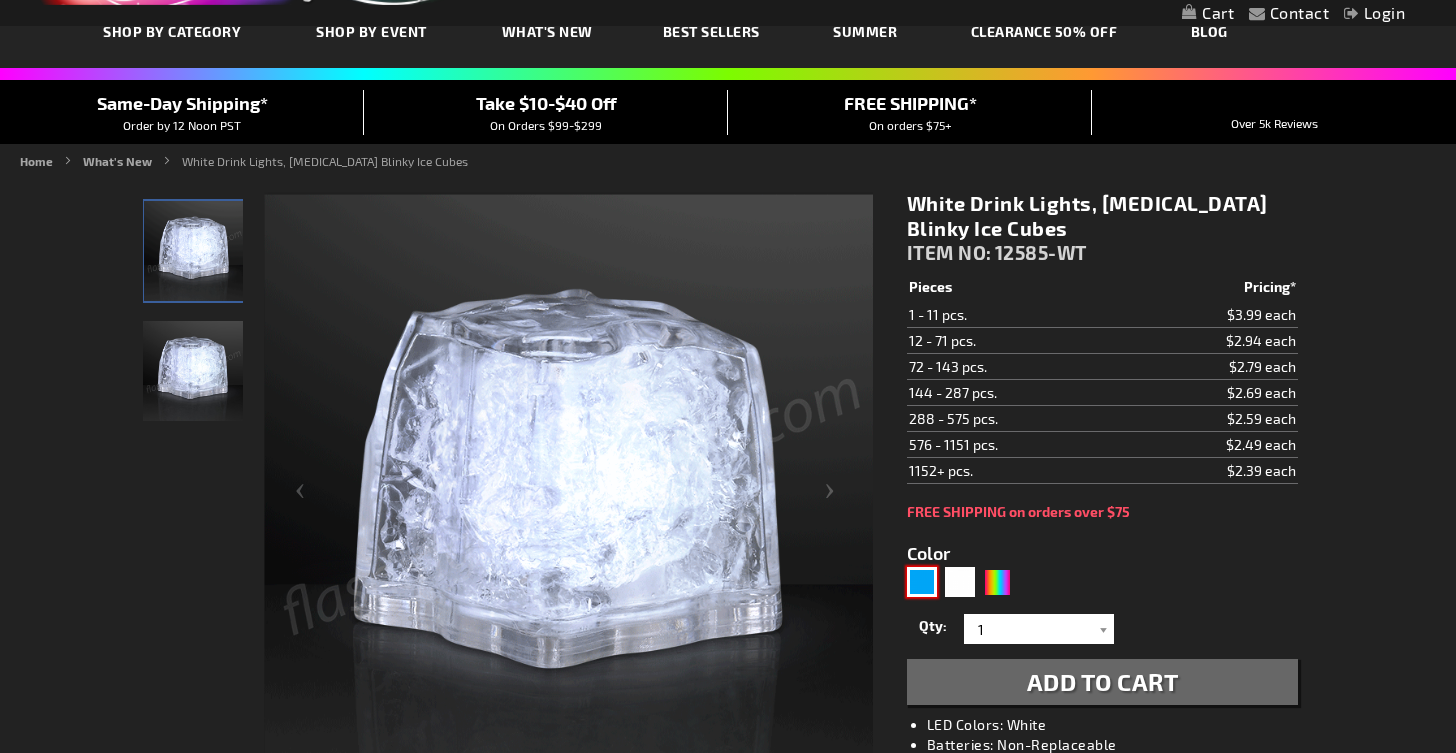 click at bounding box center [922, 582] 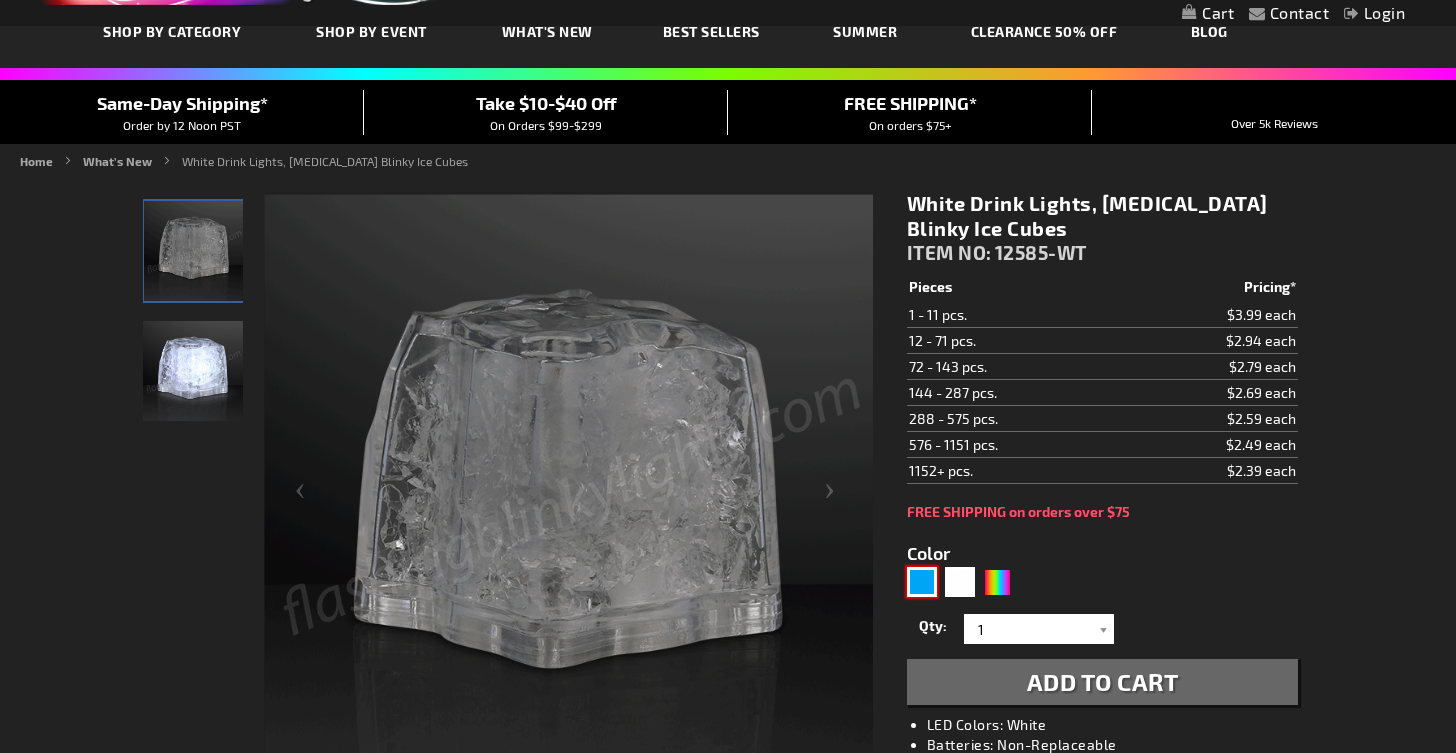 type on "5629" 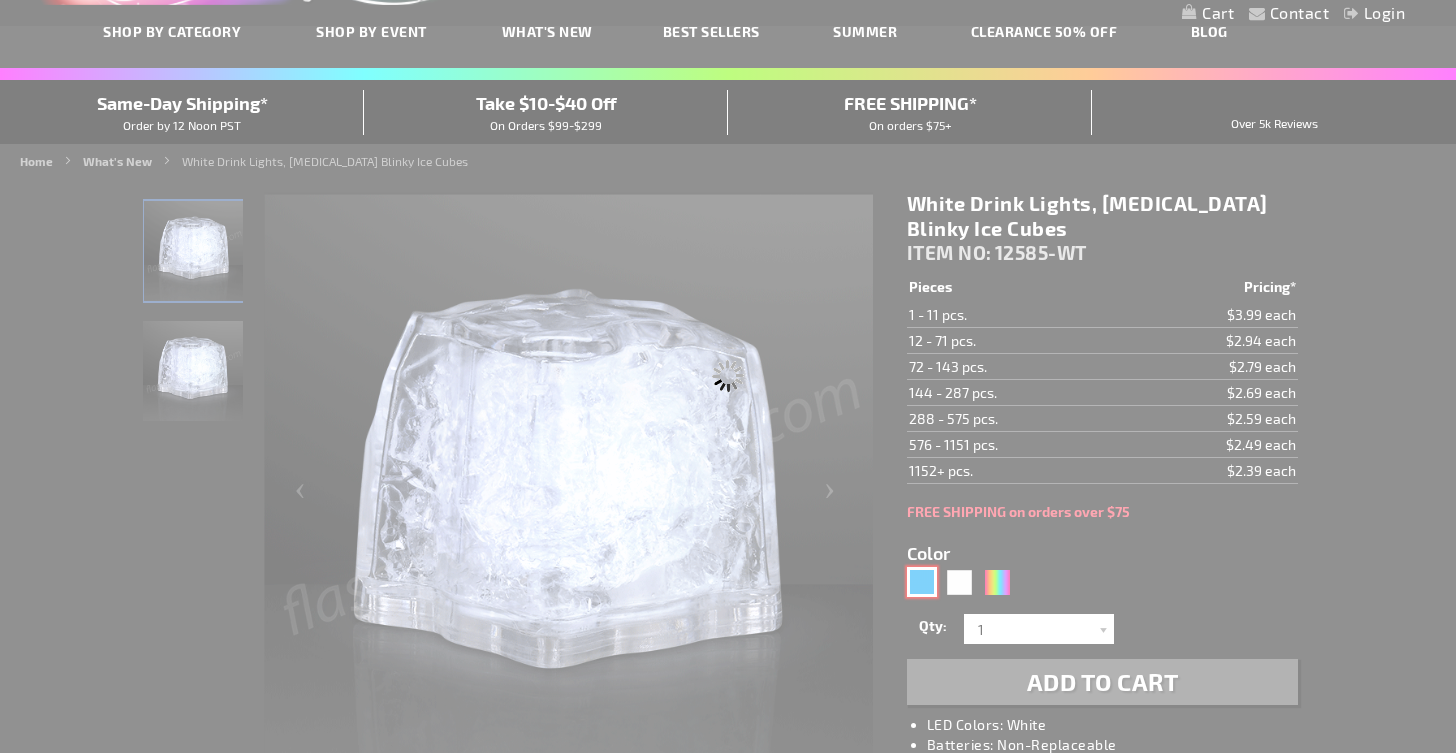 type on "12585-BL" 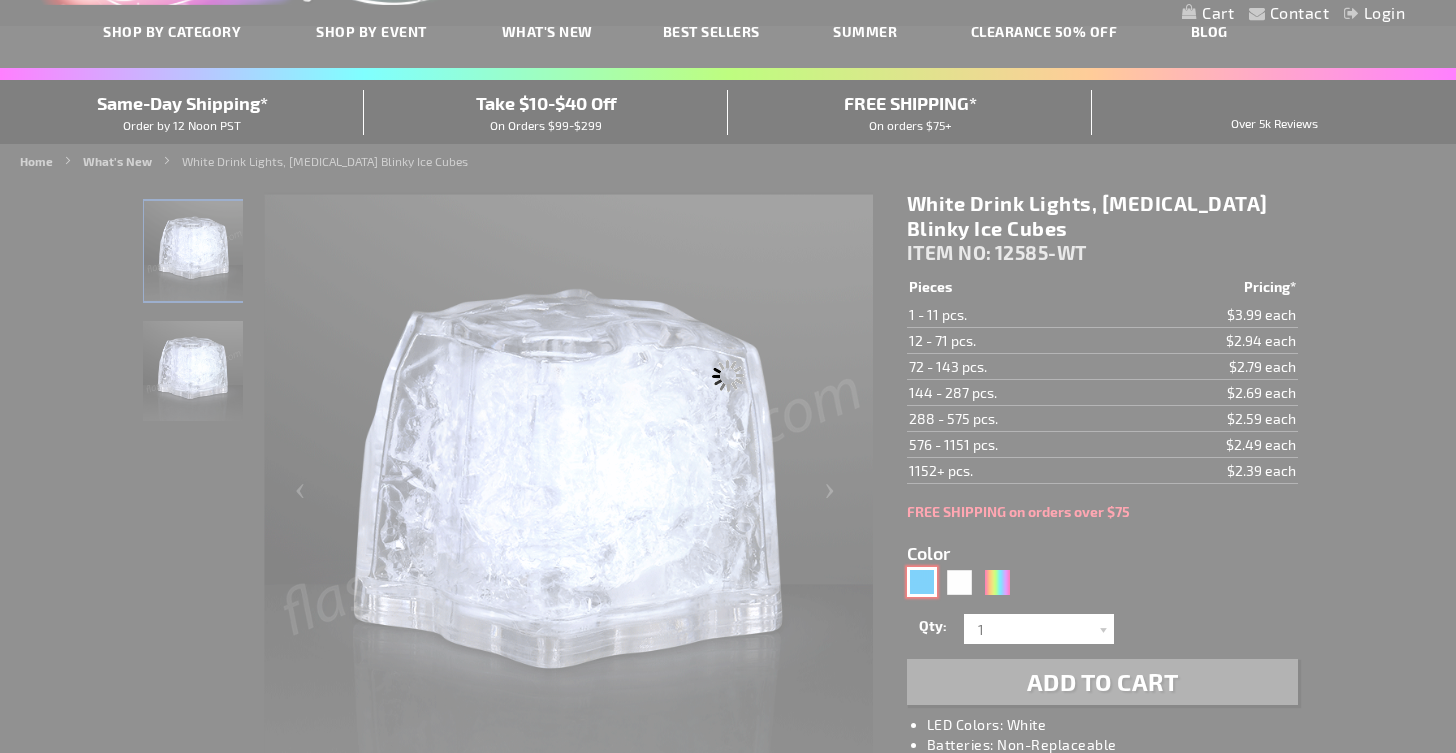 type on "Customize - Blue Drink Lights, Flashing Blinky Ice Cubes - ITEM NO: 12585-BL" 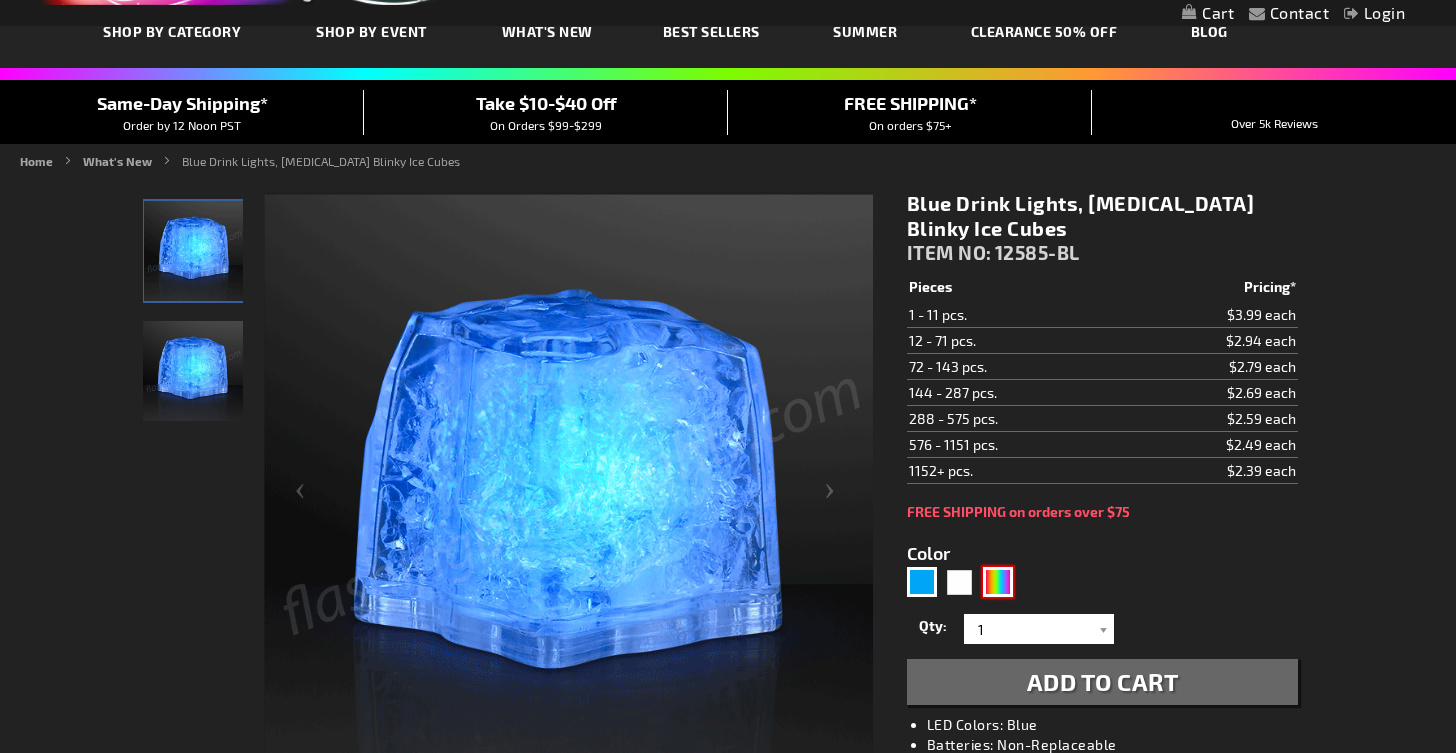 click at bounding box center [998, 582] 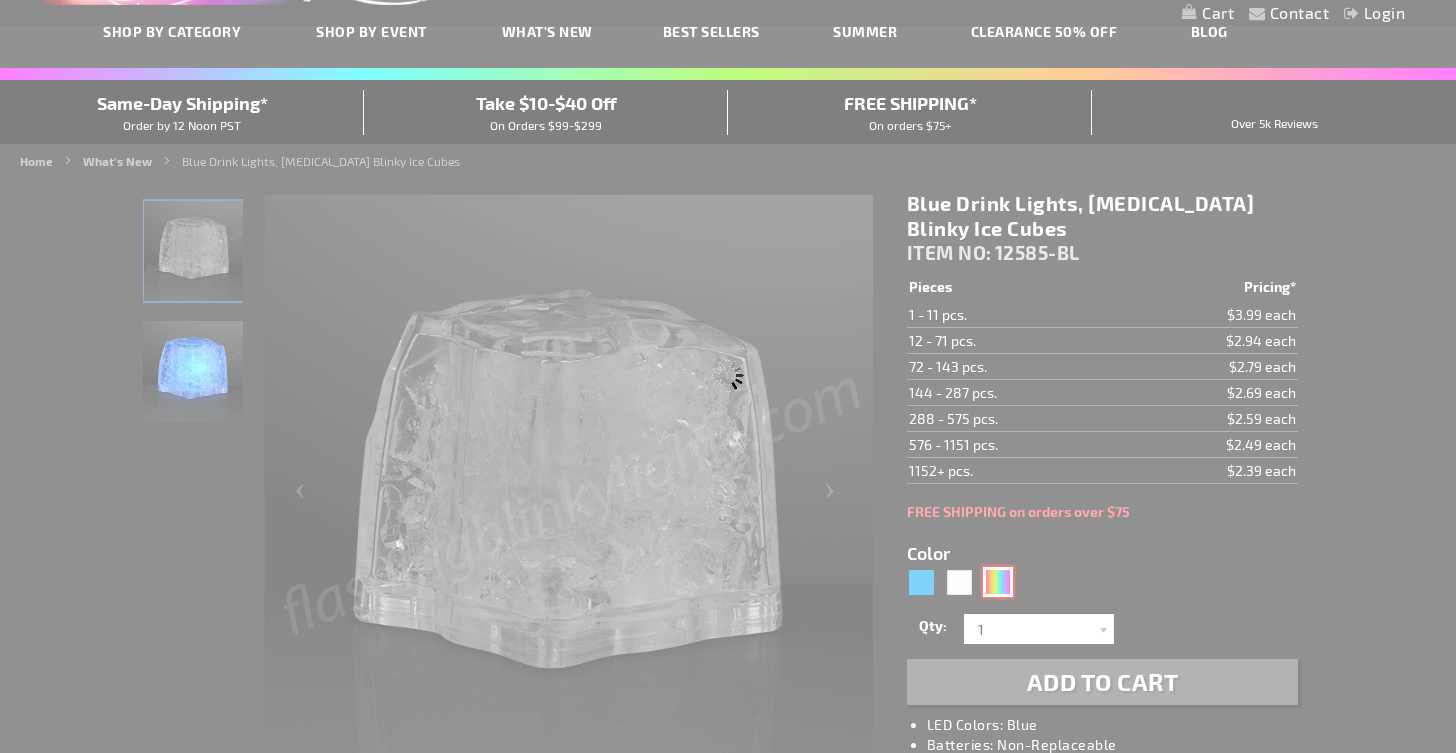 type on "12585-MLT" 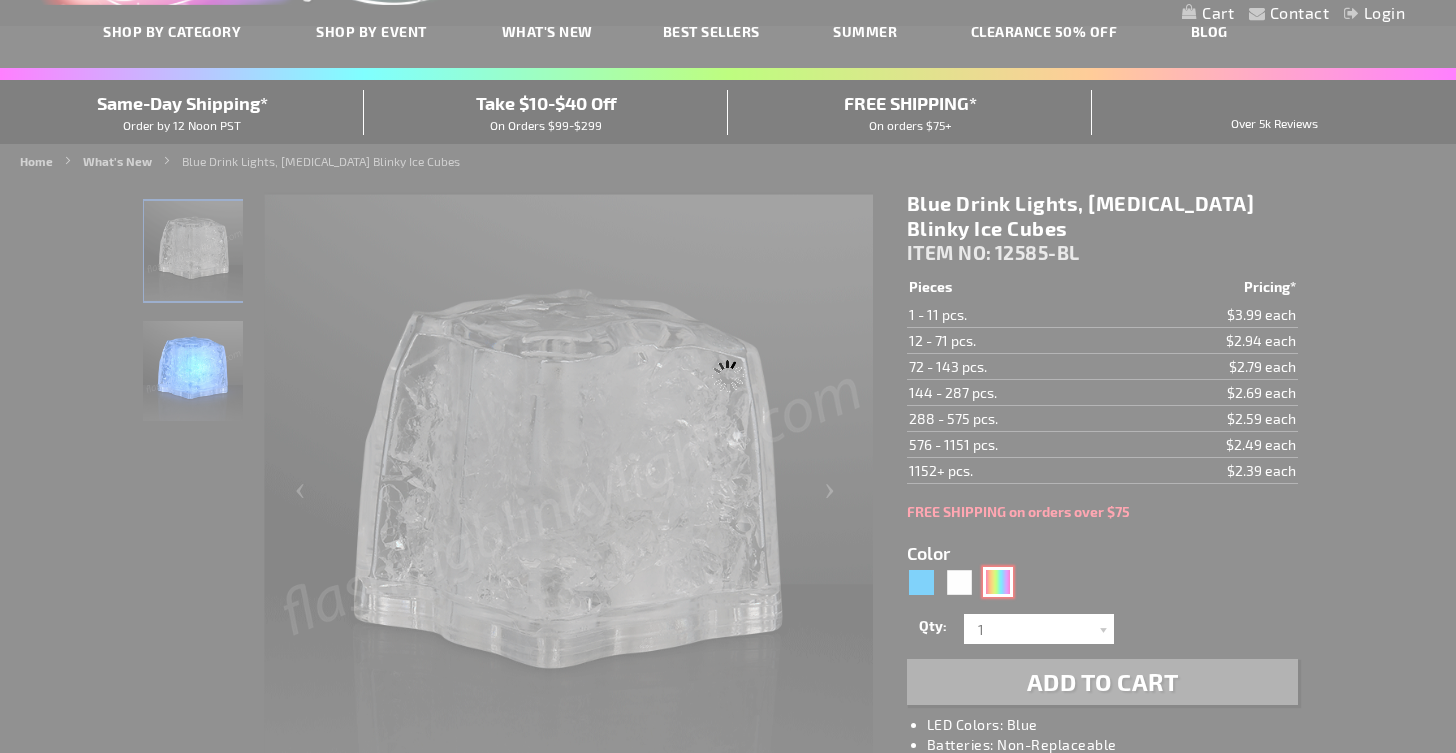 type on "Customize - Multicolor LED Drink Lights, Flashing Blinky Ice Cubes - ITEM NO: 12585-MLT" 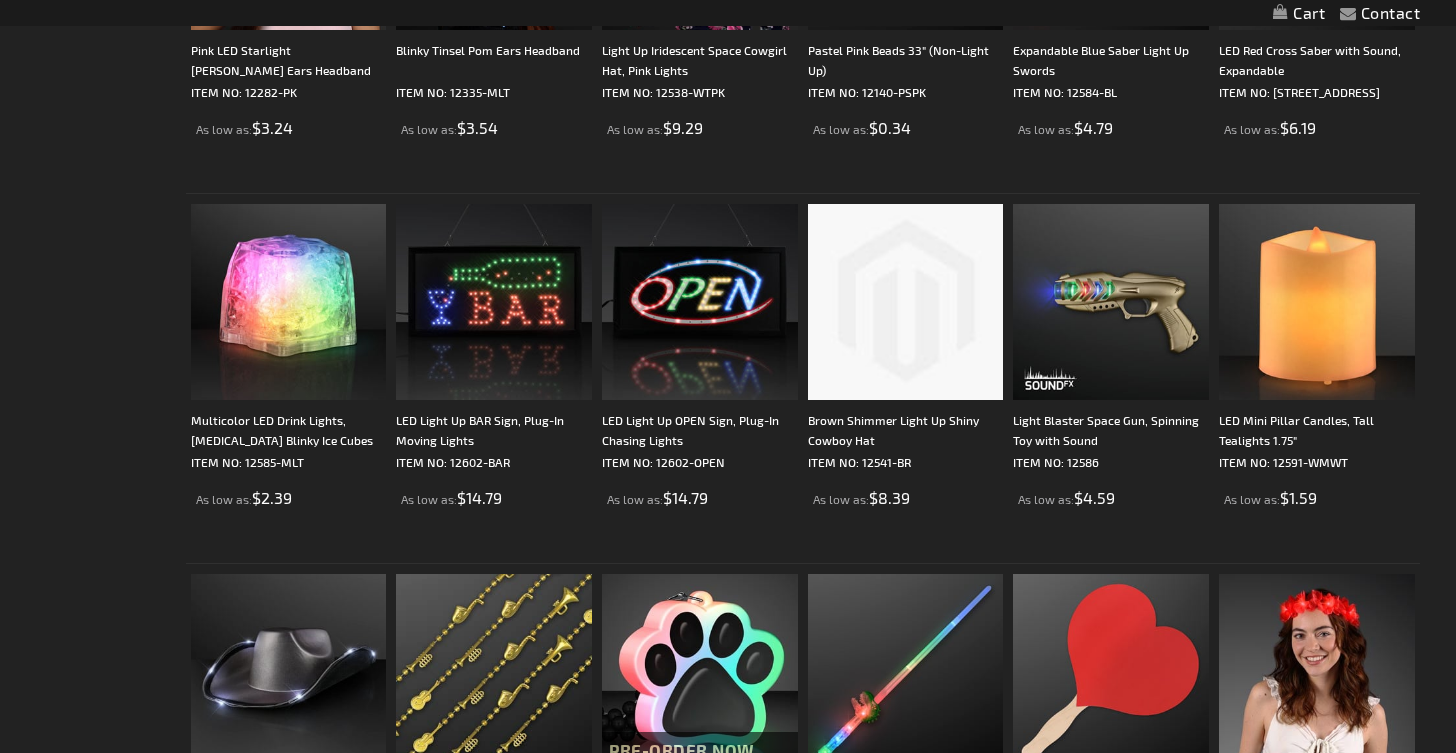 scroll, scrollTop: 0, scrollLeft: 0, axis: both 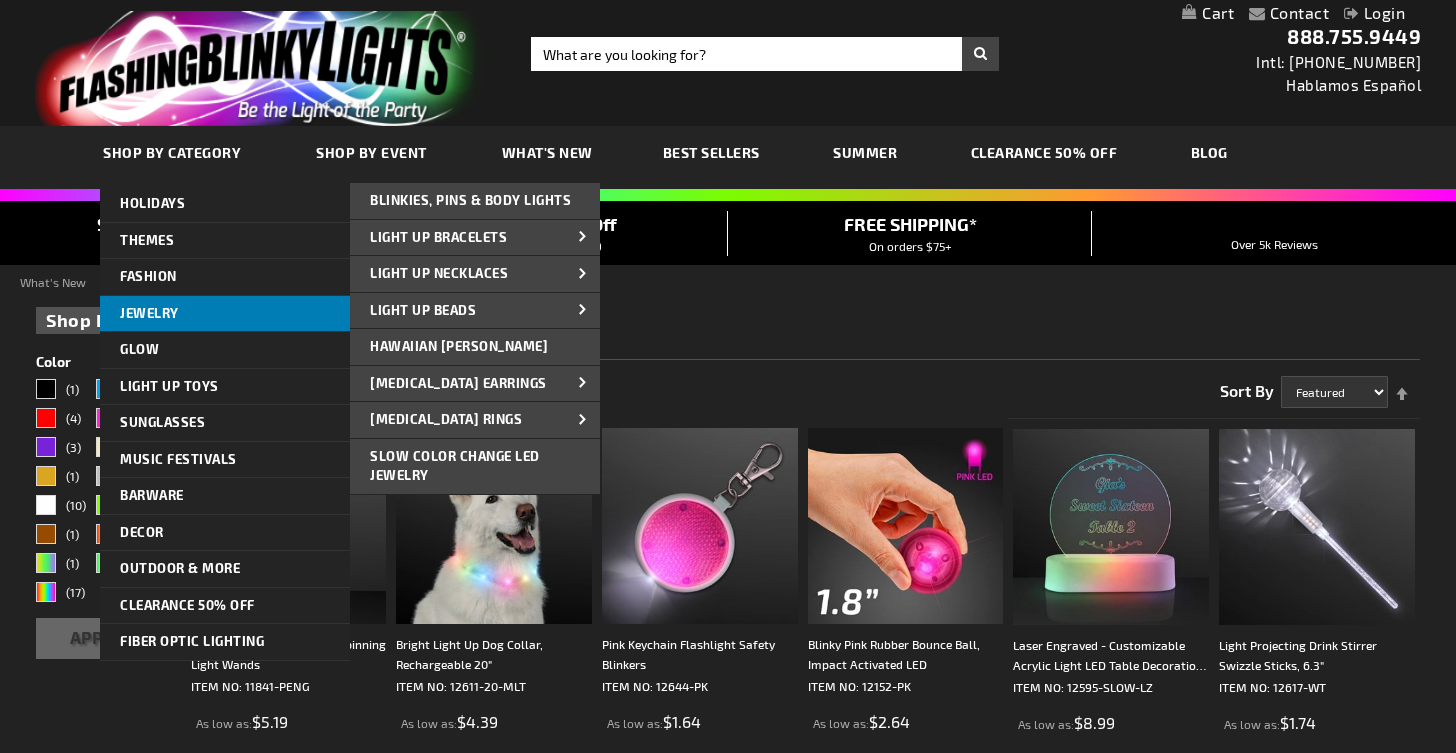 click on "Jewelry" at bounding box center [149, 313] 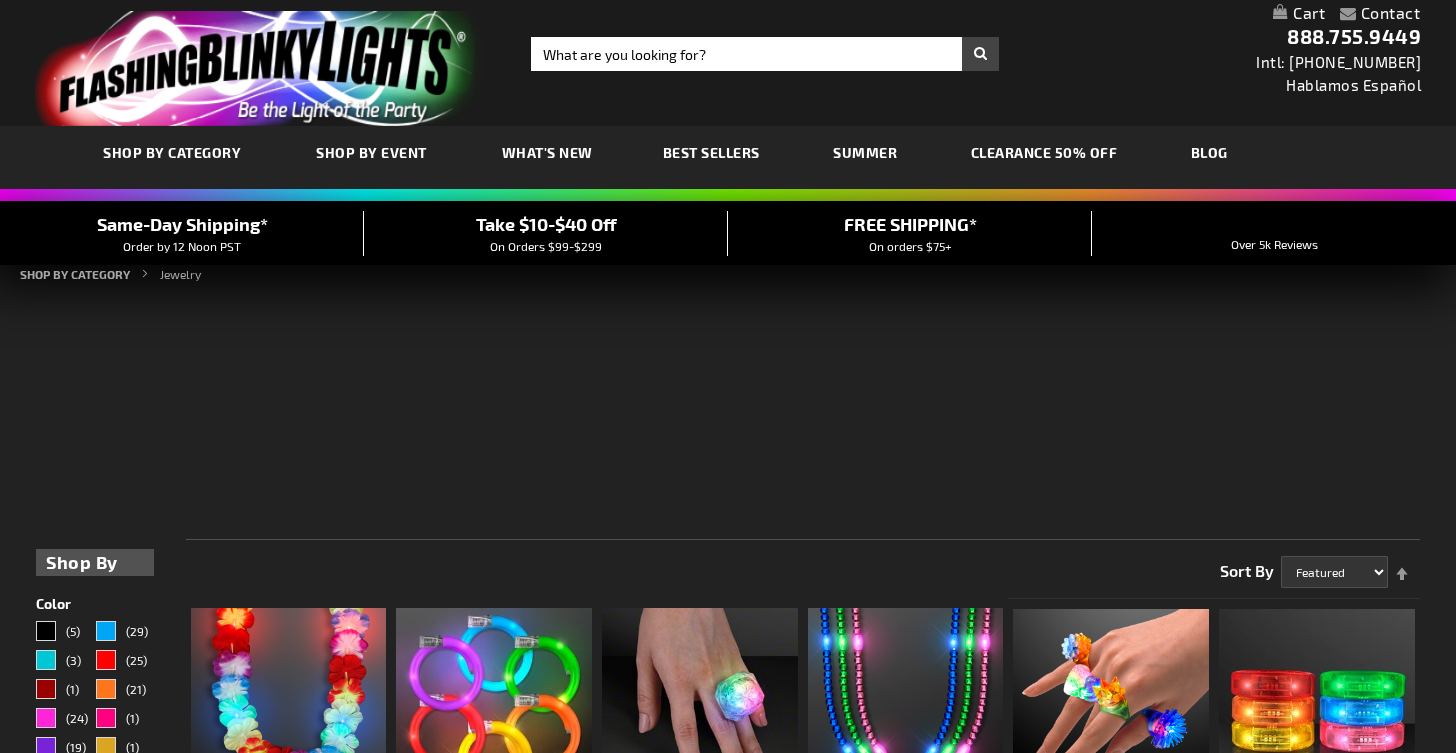 scroll, scrollTop: 0, scrollLeft: 0, axis: both 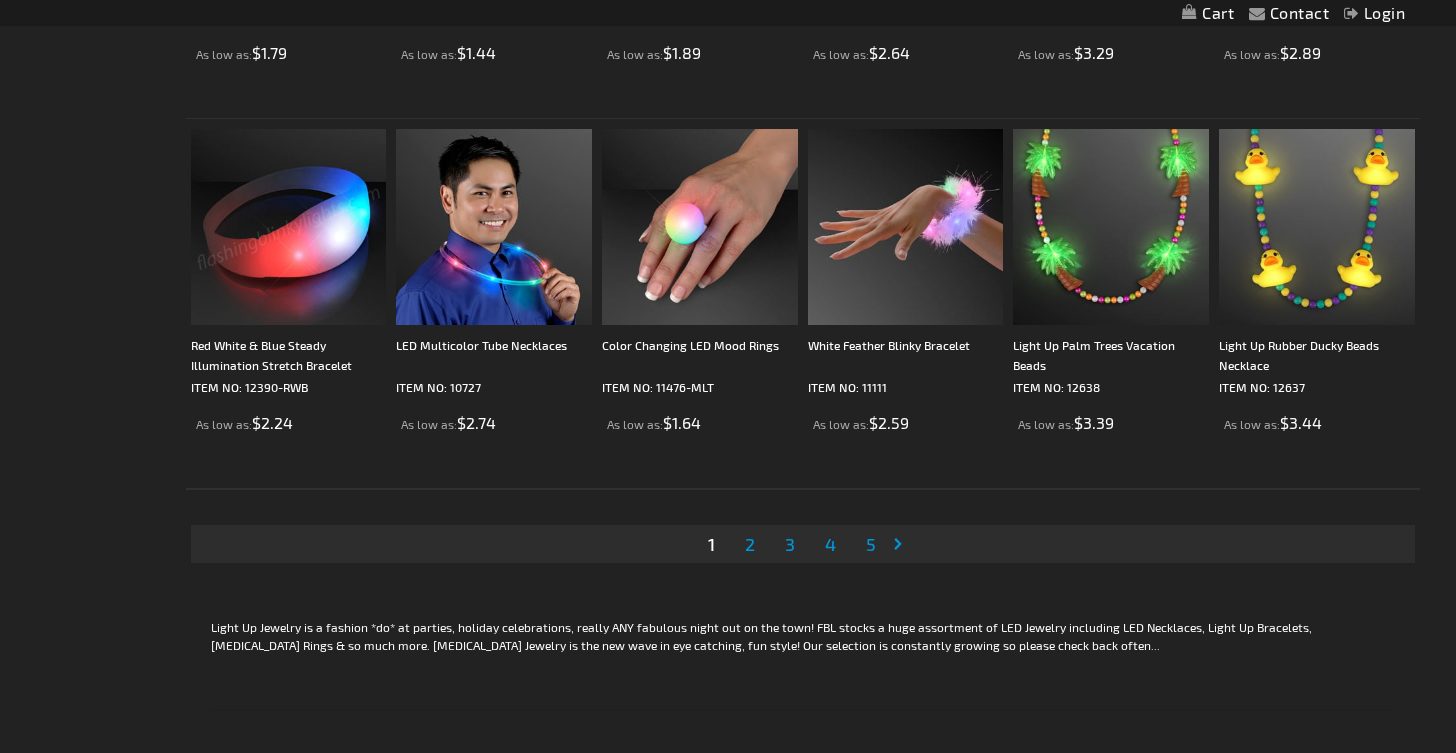 click on "2" at bounding box center [750, 544] 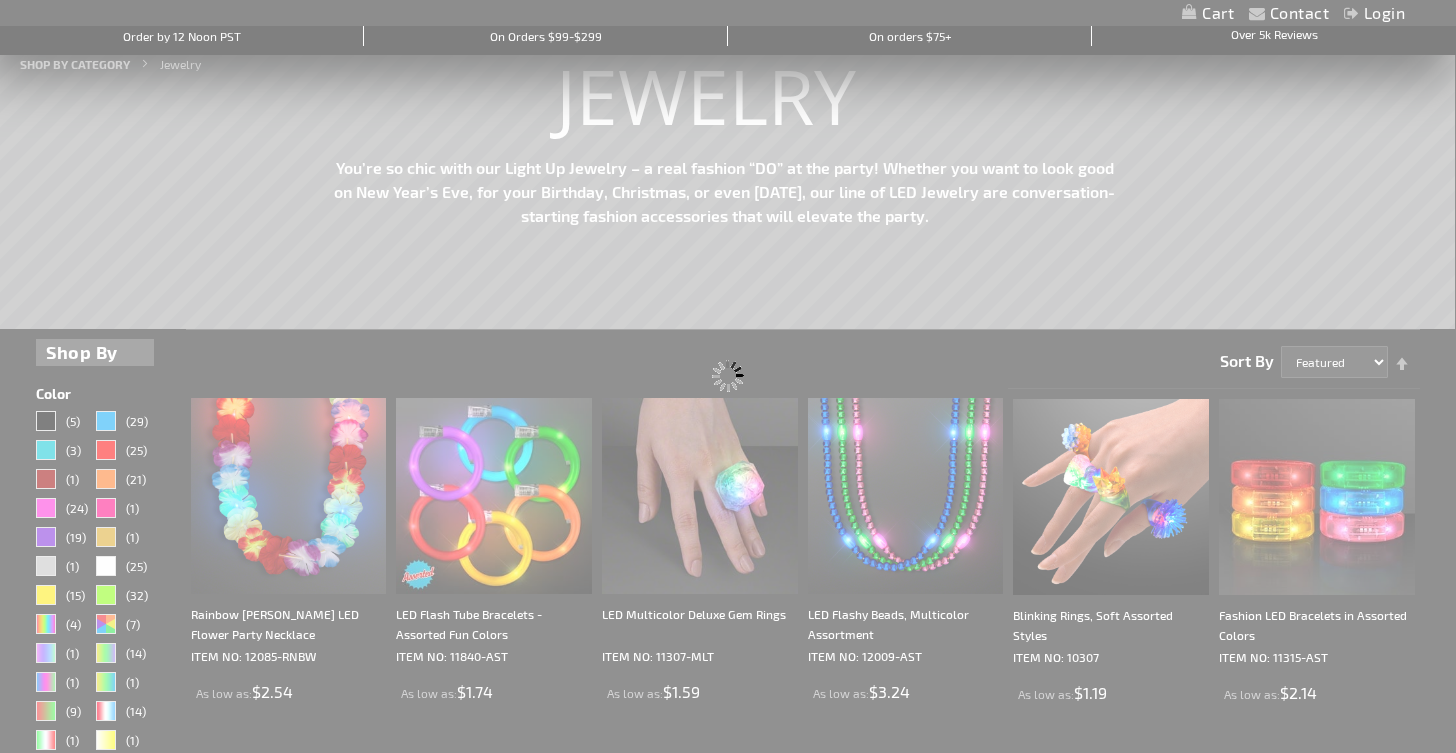 scroll, scrollTop: 0, scrollLeft: 0, axis: both 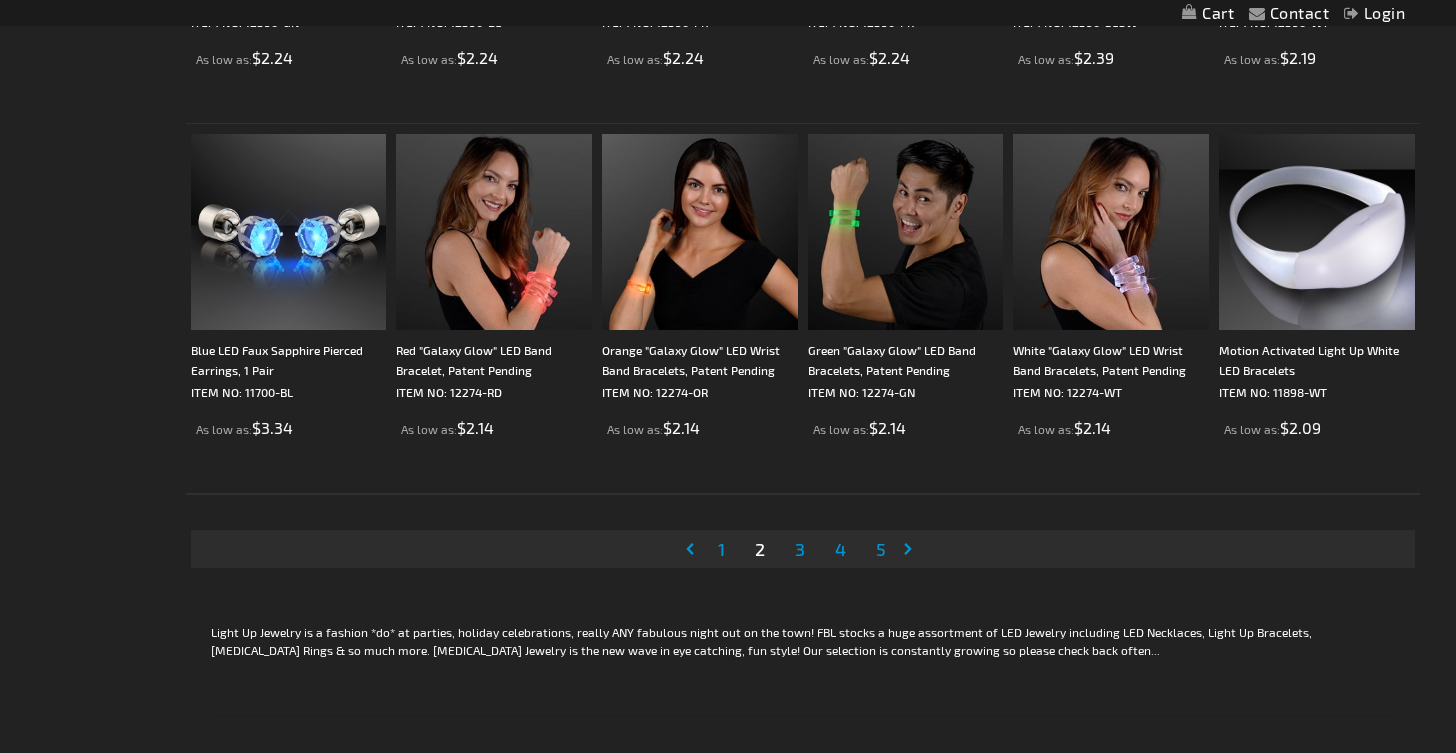 click on "3" at bounding box center (800, 549) 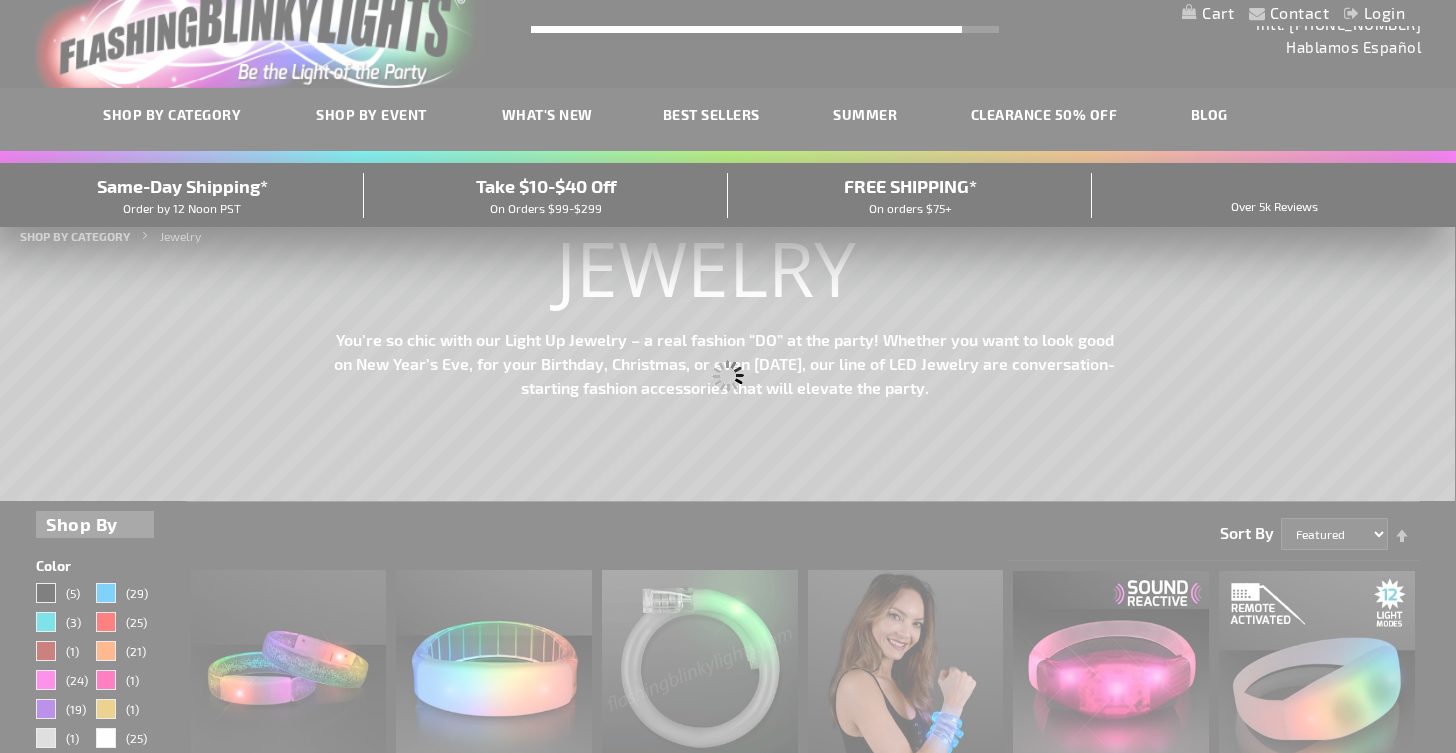 scroll, scrollTop: 0, scrollLeft: 0, axis: both 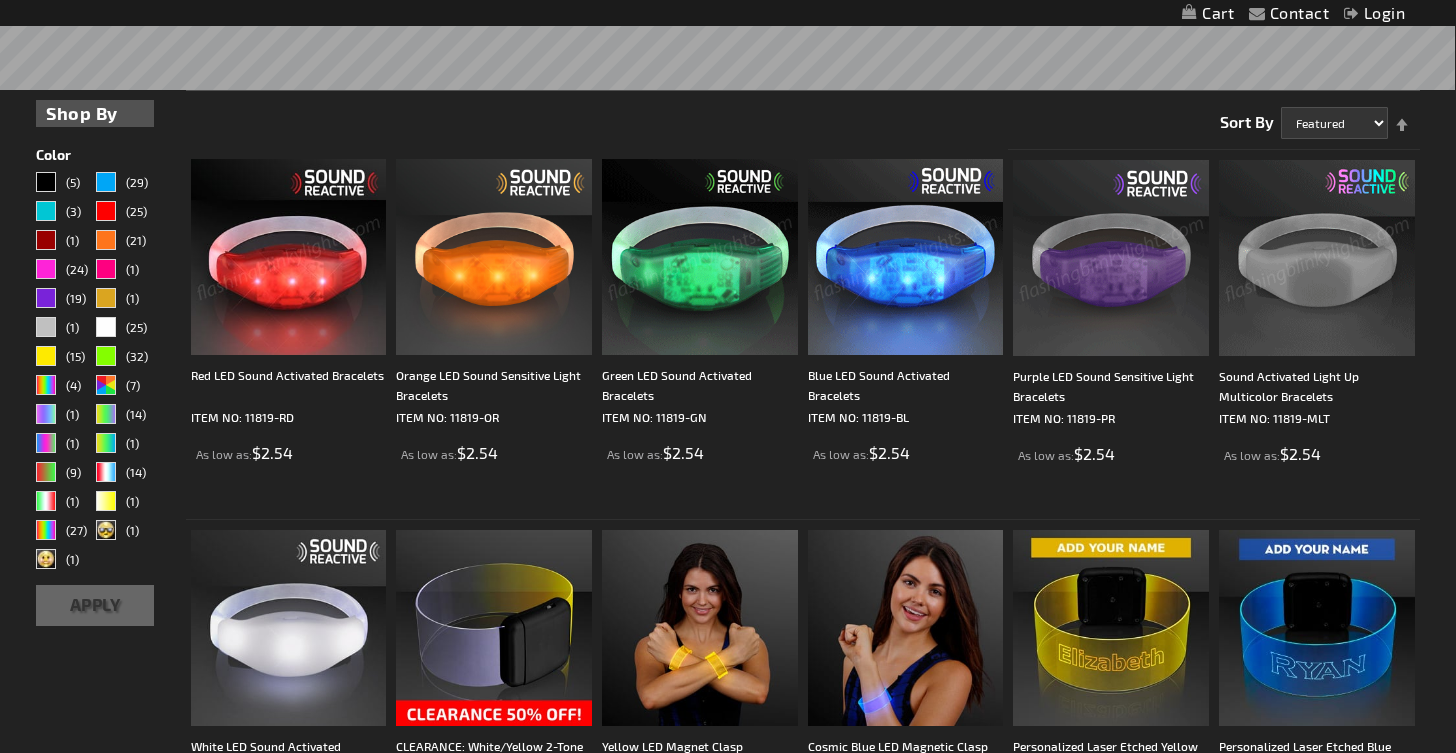 click at bounding box center [1317, 258] 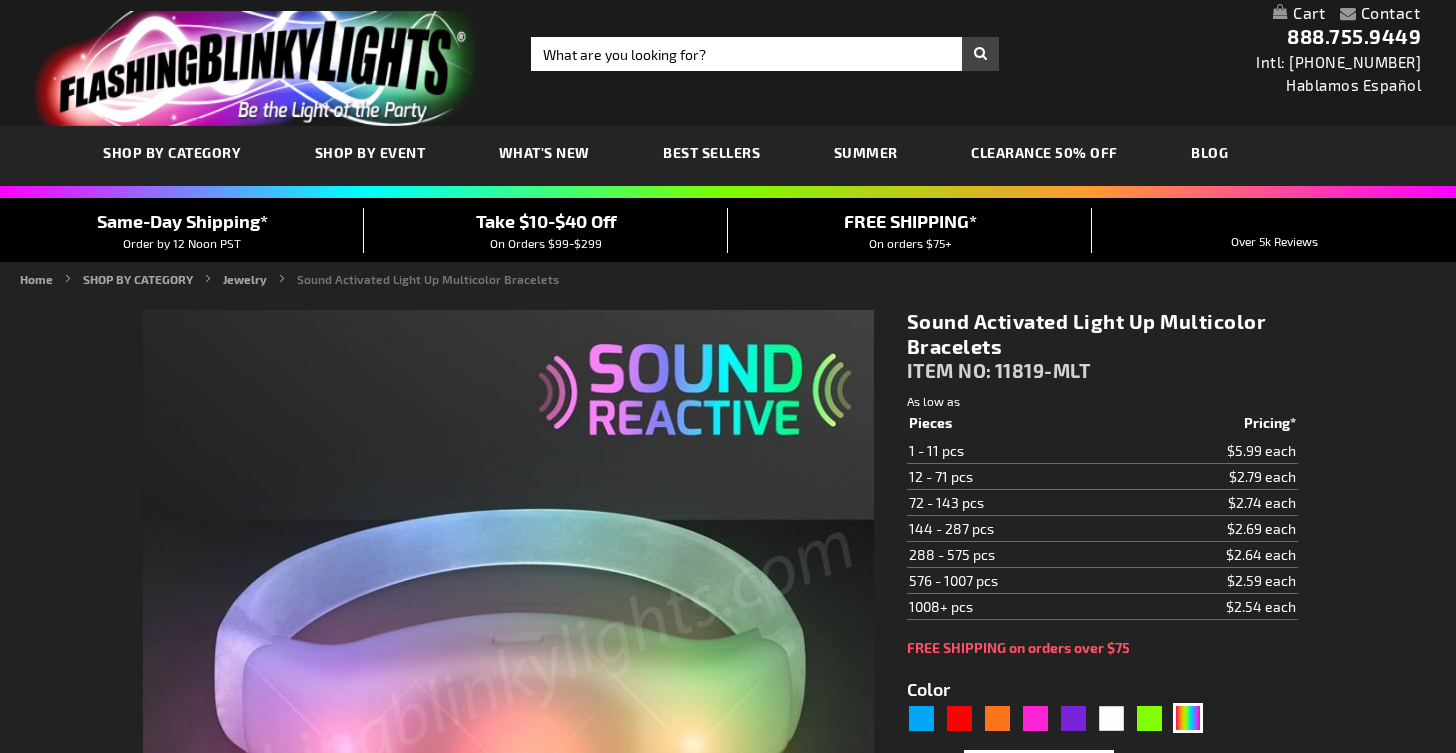 scroll, scrollTop: 0, scrollLeft: 0, axis: both 